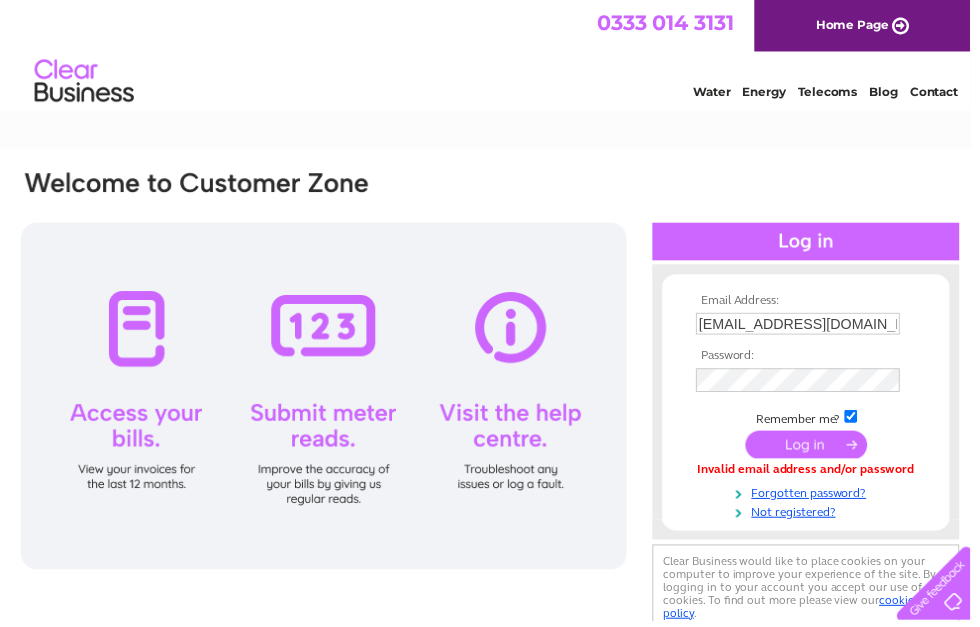 scroll, scrollTop: 0, scrollLeft: 0, axis: both 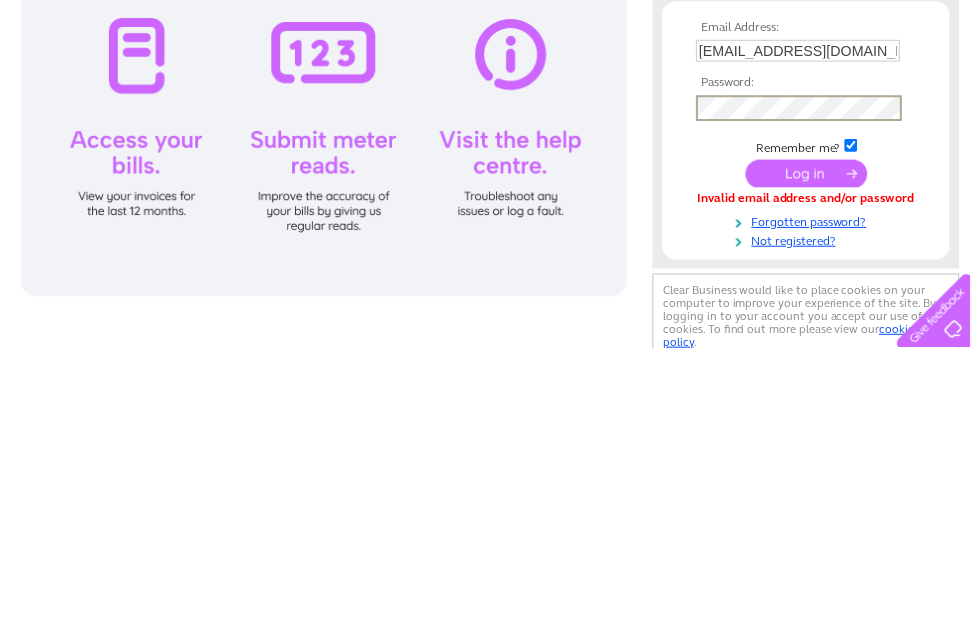 click at bounding box center (814, 451) 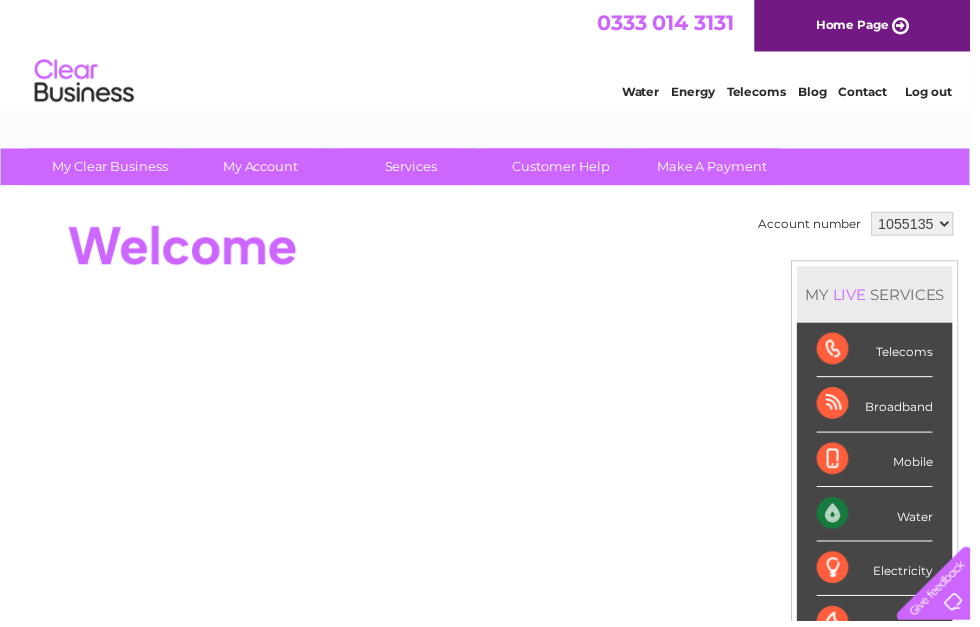 scroll, scrollTop: 0, scrollLeft: 0, axis: both 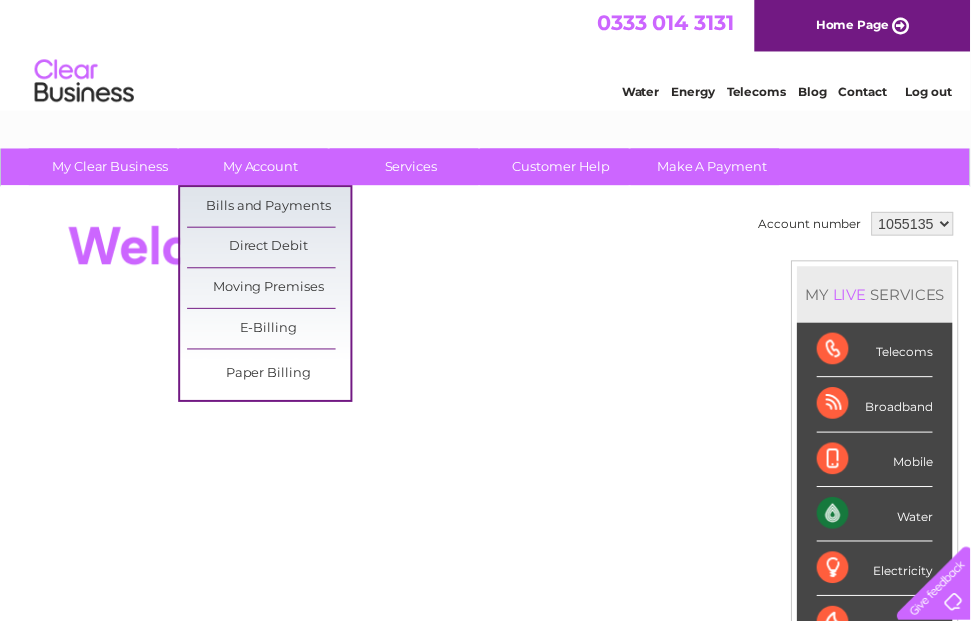 click on "Bills and Payments" at bounding box center [271, 209] 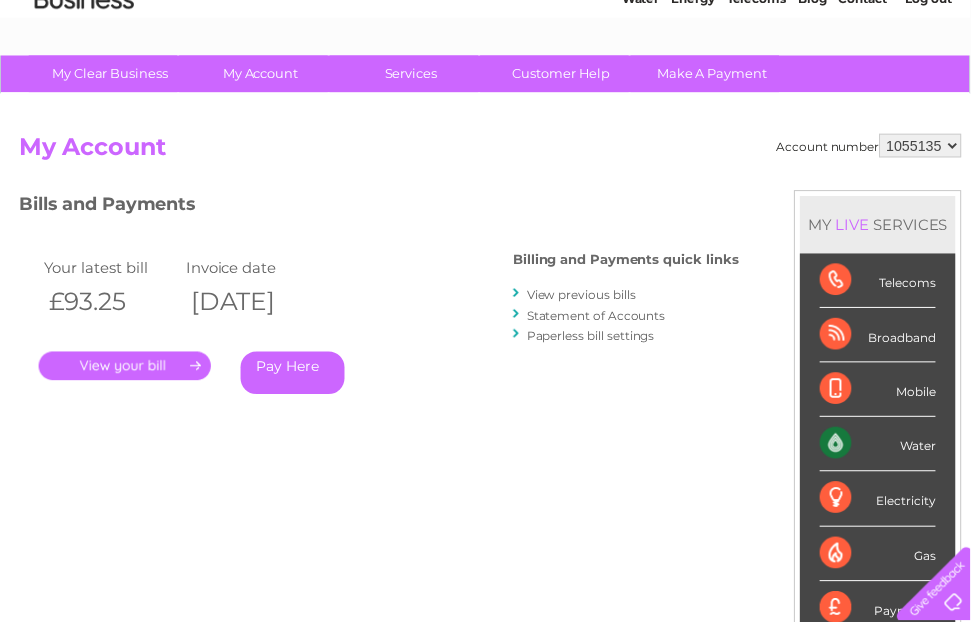 scroll, scrollTop: 0, scrollLeft: 0, axis: both 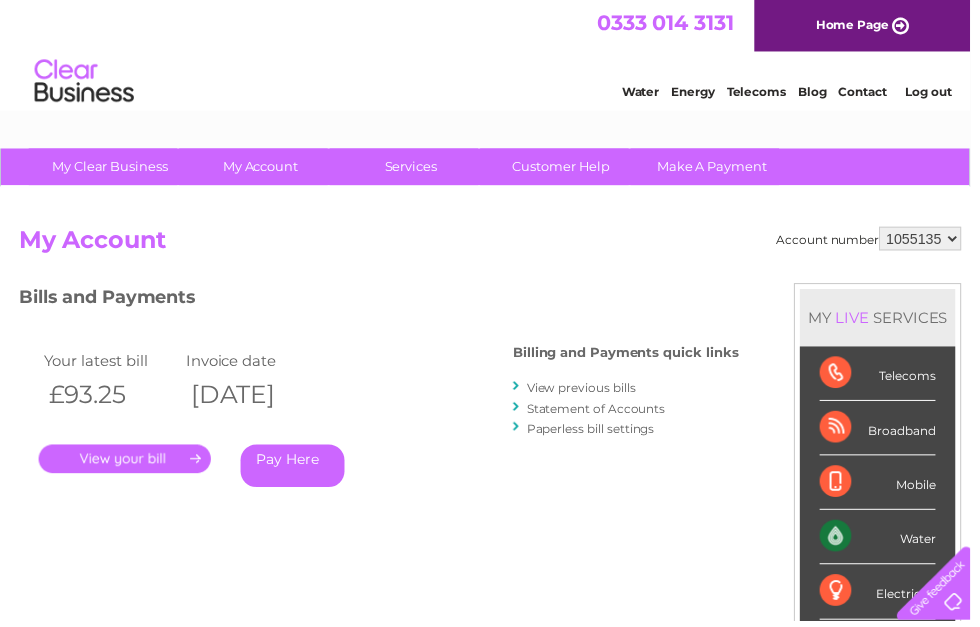 click on "Energy" at bounding box center (700, 92) 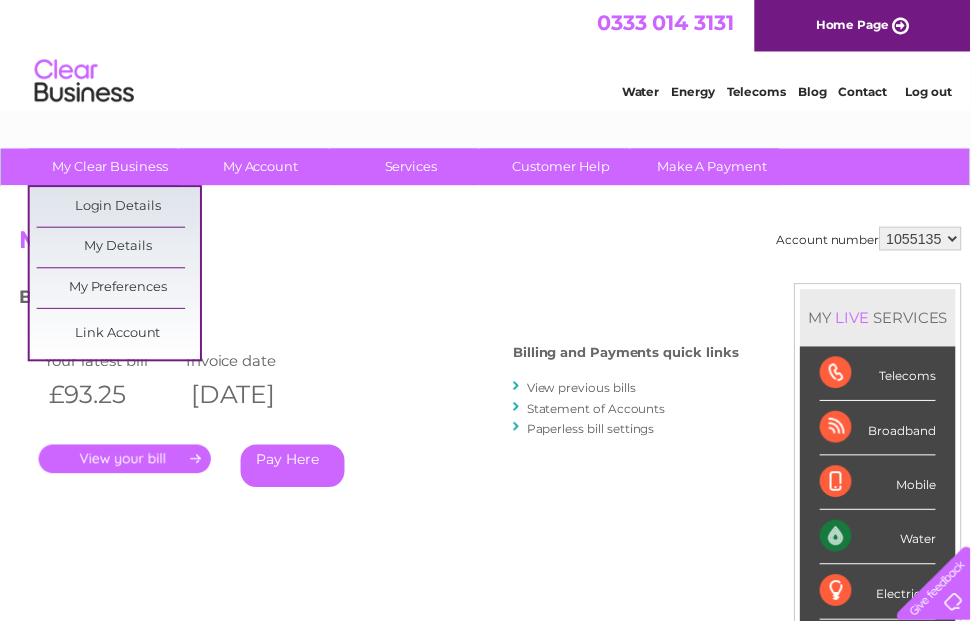 click on "My Account" at bounding box center (495, 248) 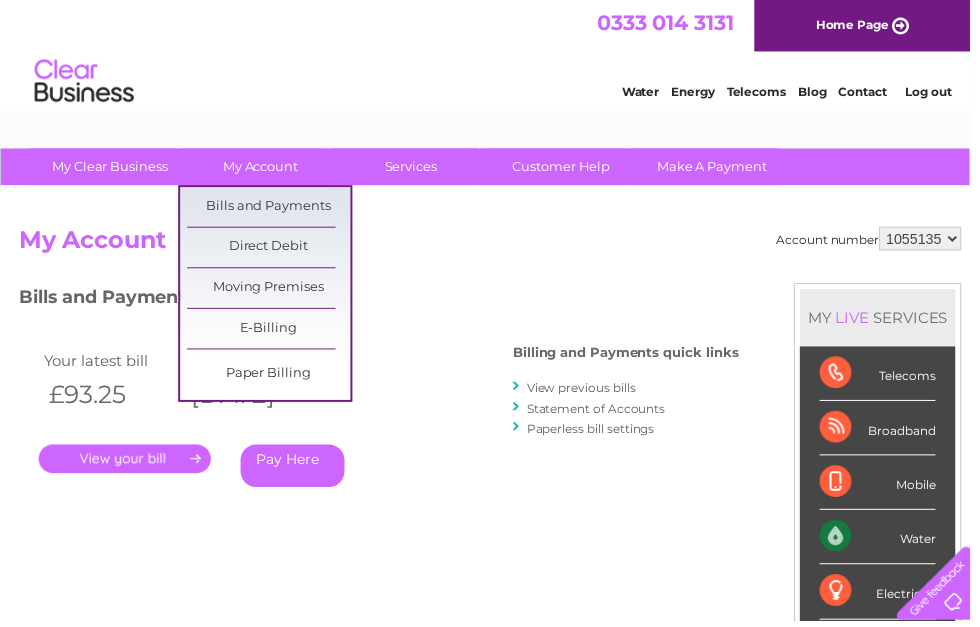 click on "Bills and Payments" at bounding box center [271, 209] 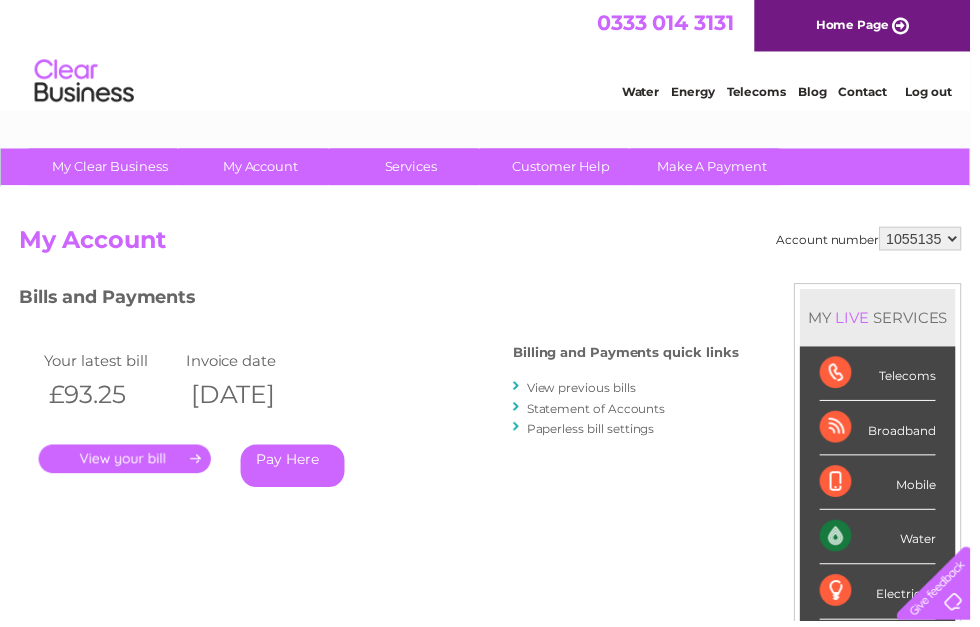 scroll, scrollTop: 0, scrollLeft: 0, axis: both 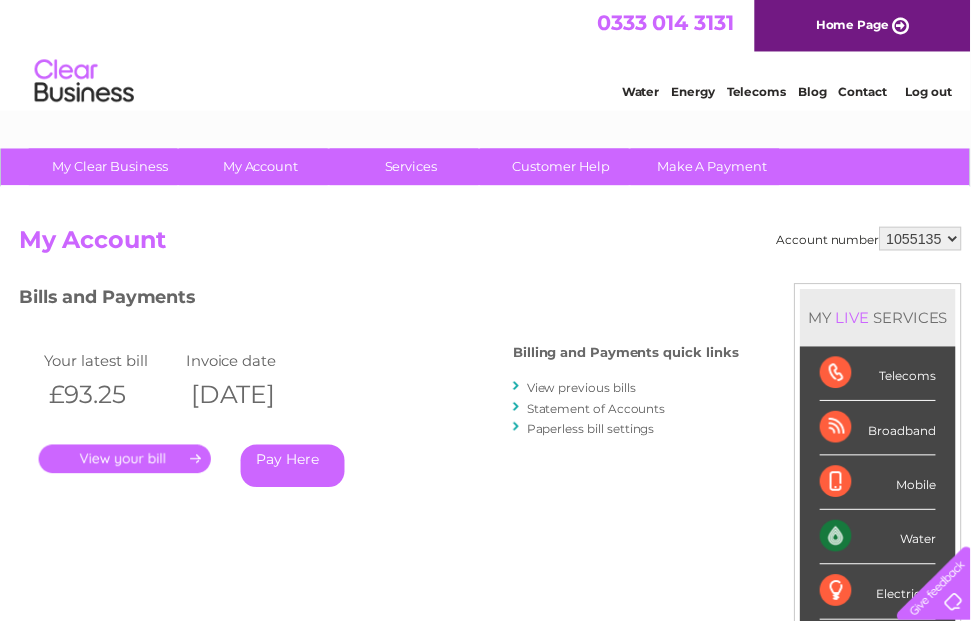 click on "." at bounding box center [126, 463] 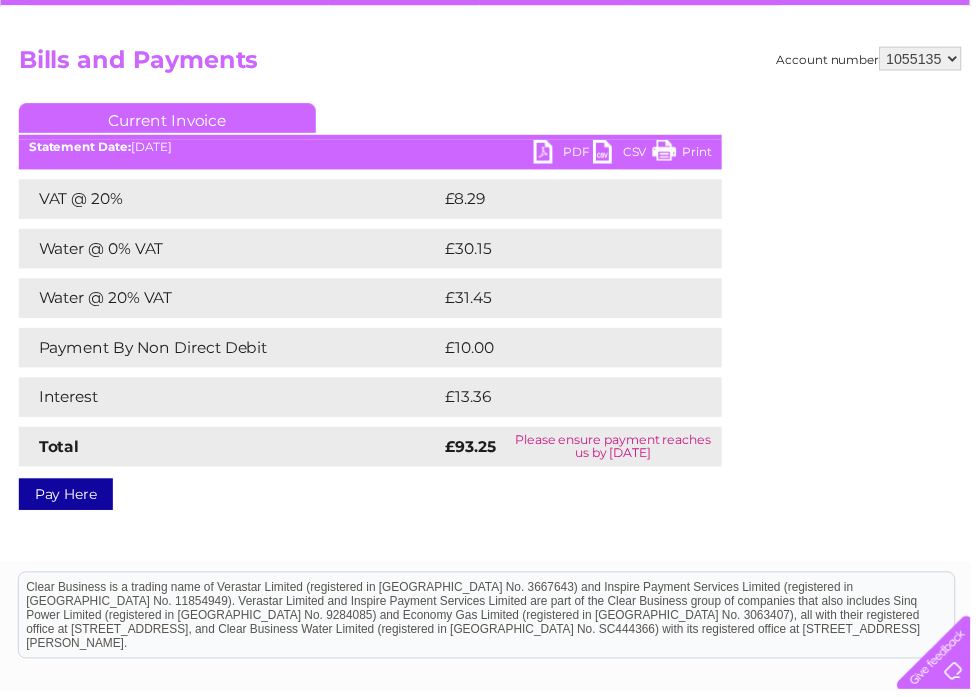 scroll, scrollTop: 184, scrollLeft: 0, axis: vertical 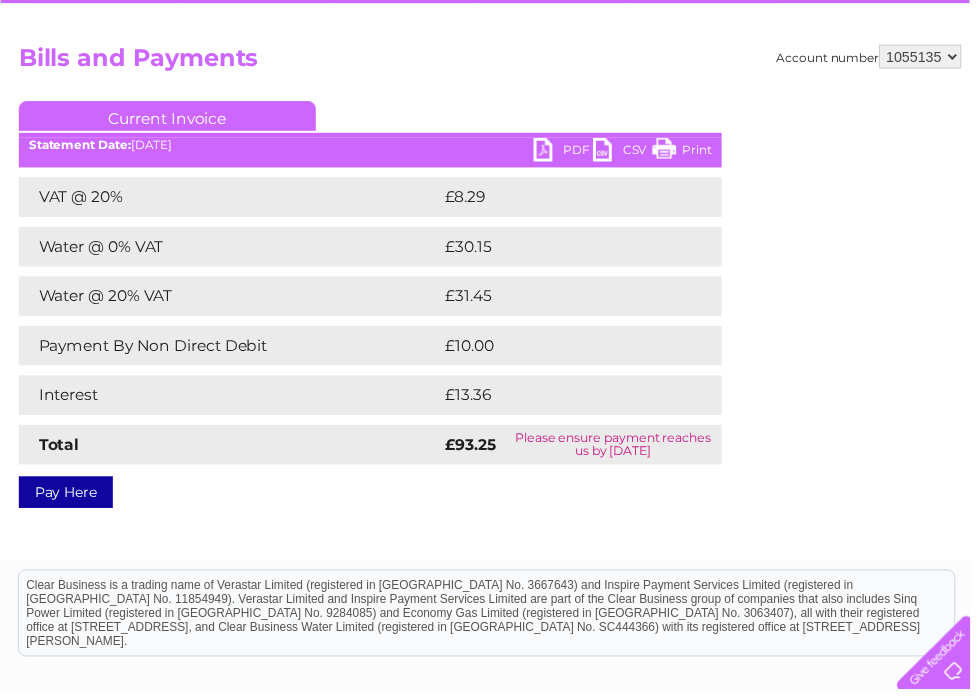click on "Pay Here" at bounding box center (66, 497) 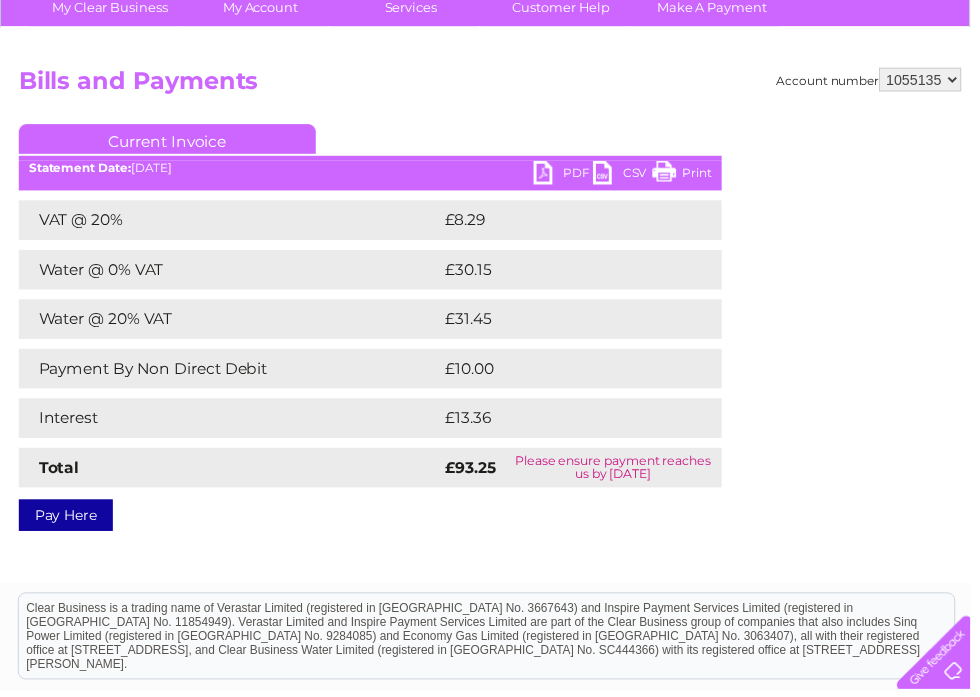 scroll, scrollTop: 161, scrollLeft: 0, axis: vertical 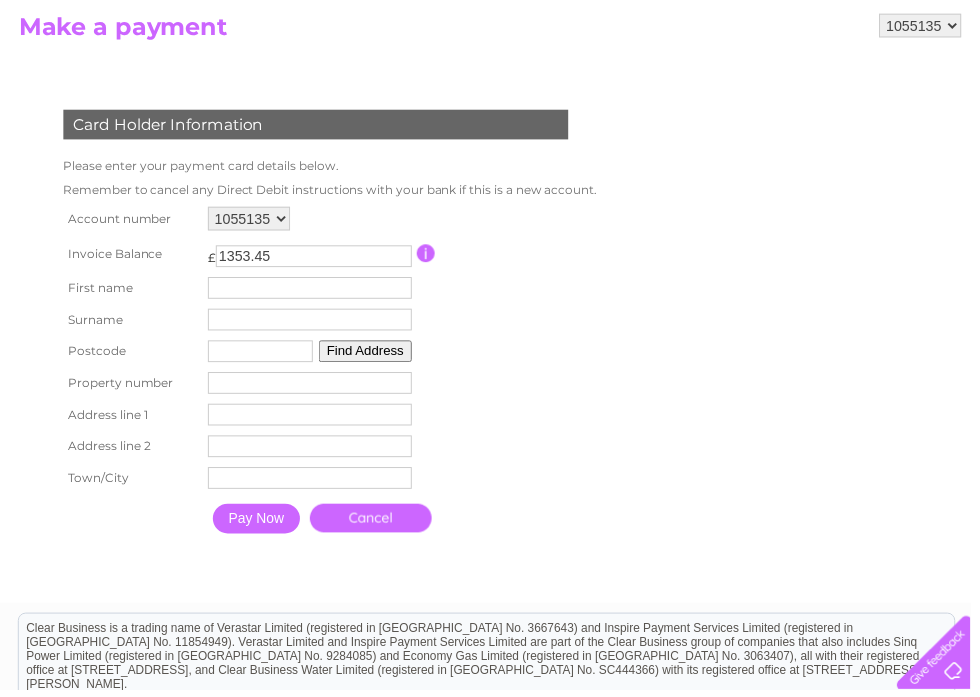 click on "1353.45" at bounding box center (317, 259) 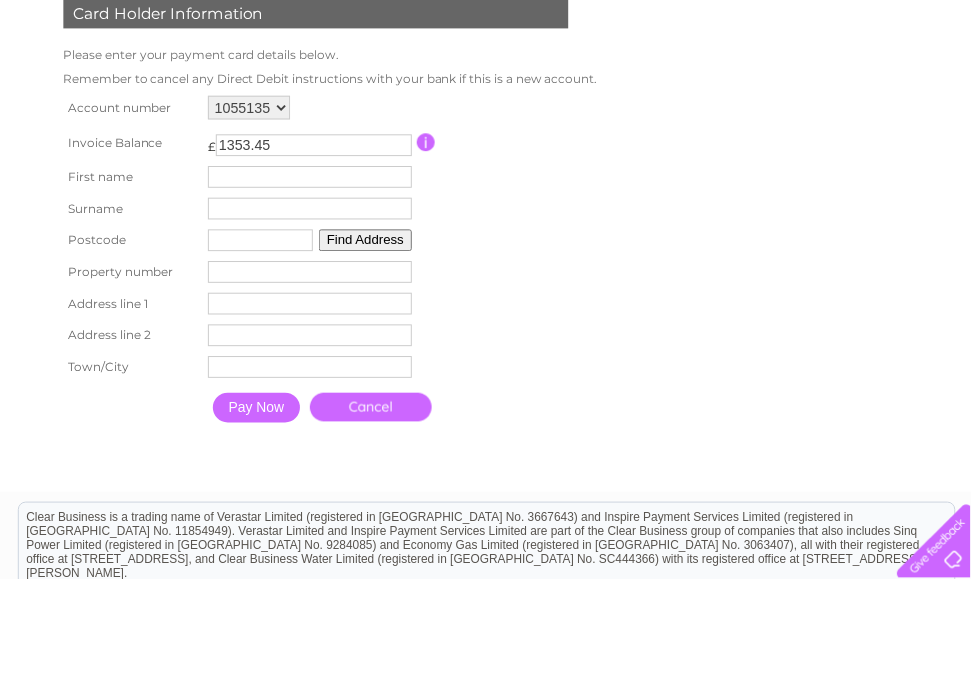 click at bounding box center (430, 256) 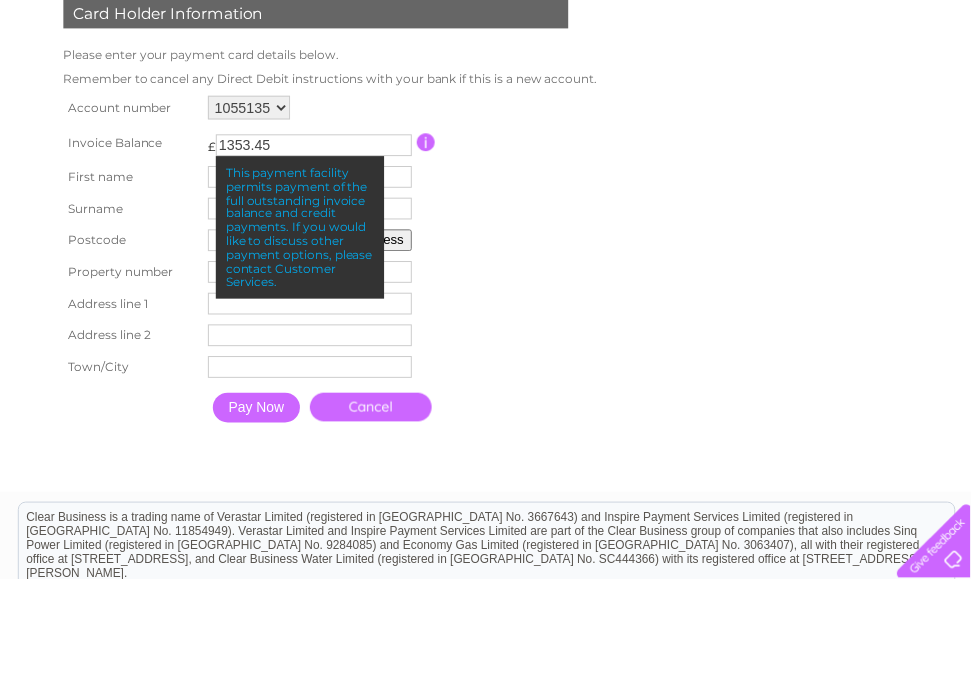 scroll, scrollTop: 329, scrollLeft: 0, axis: vertical 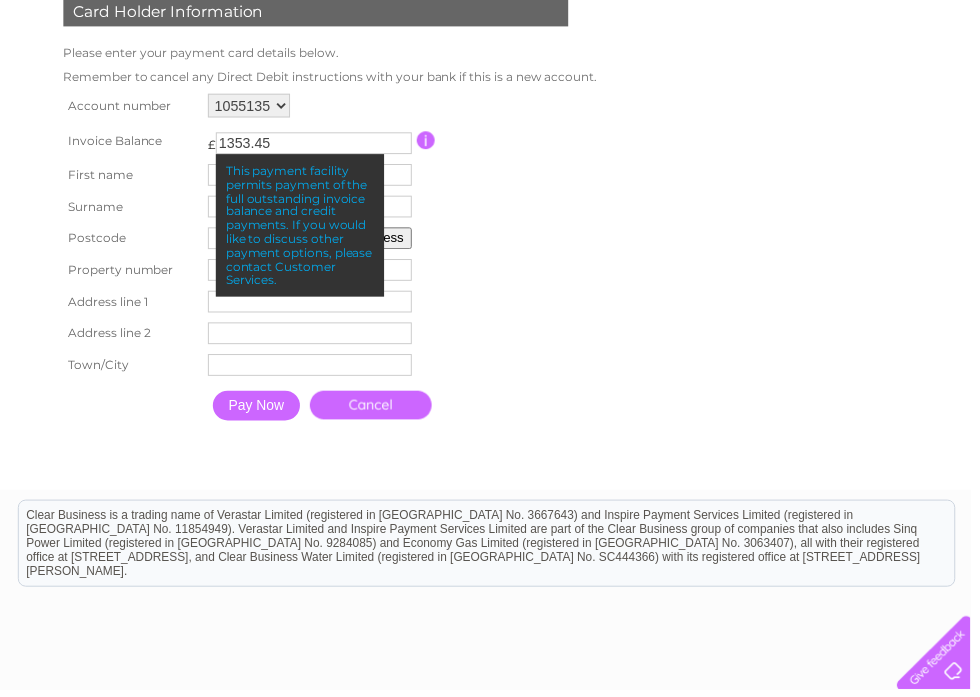 click on "Account number
1055135
Invoice Balance
£
1353.45
First name Surname" at bounding box center [329, 262] 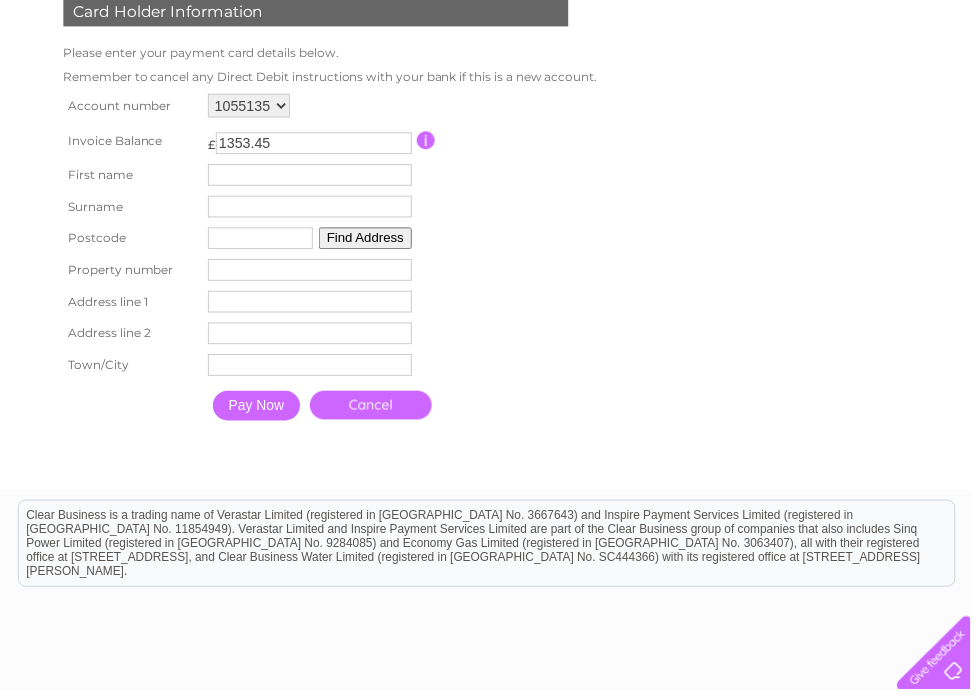click on "1353.45" at bounding box center (317, 145) 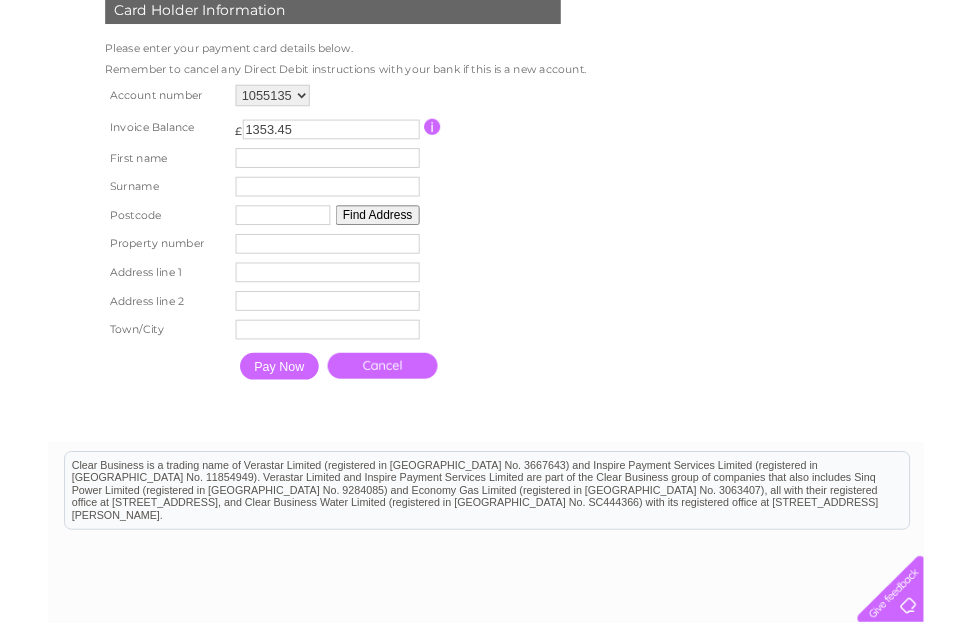 scroll, scrollTop: 328, scrollLeft: 0, axis: vertical 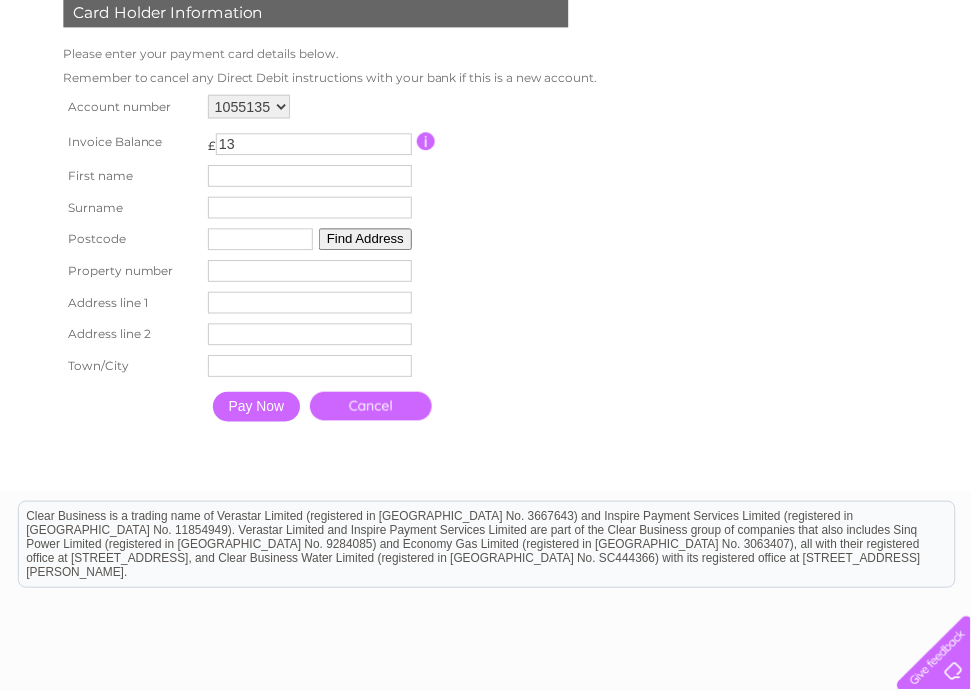 type on "1" 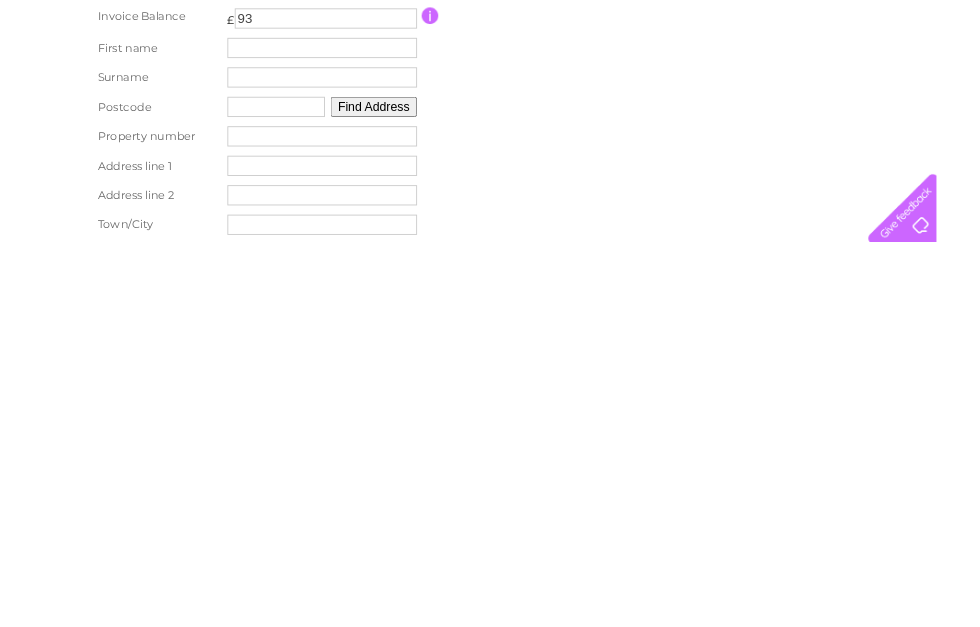 scroll, scrollTop: 88, scrollLeft: 0, axis: vertical 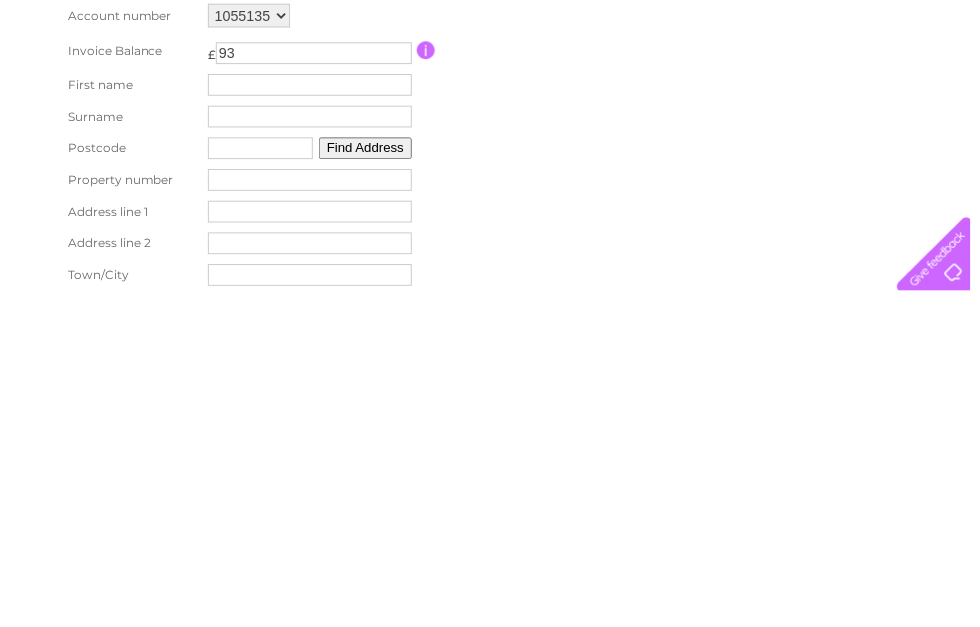 type on "93" 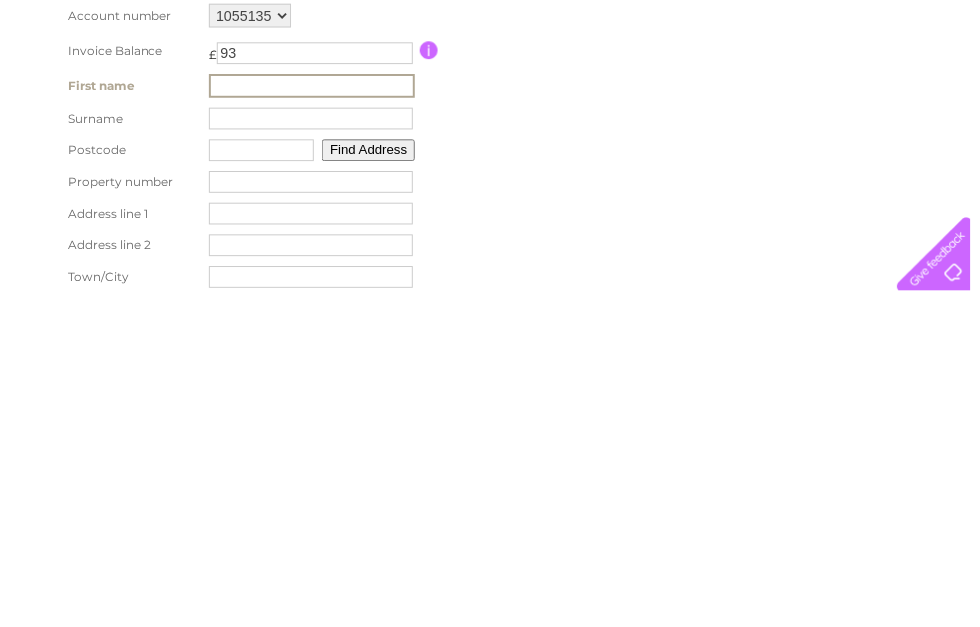 type on "Adrian" 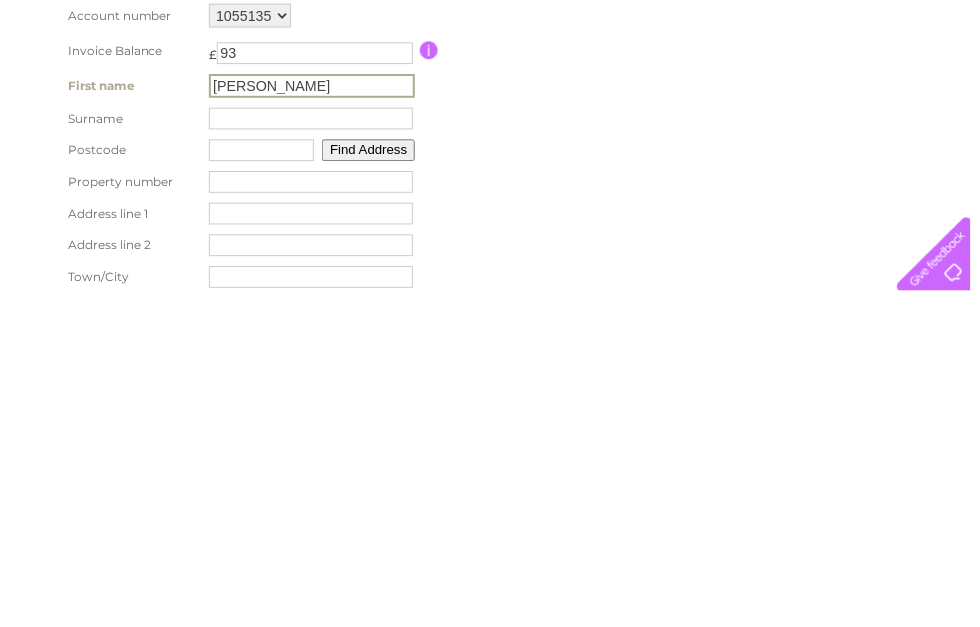 type on "Leonard" 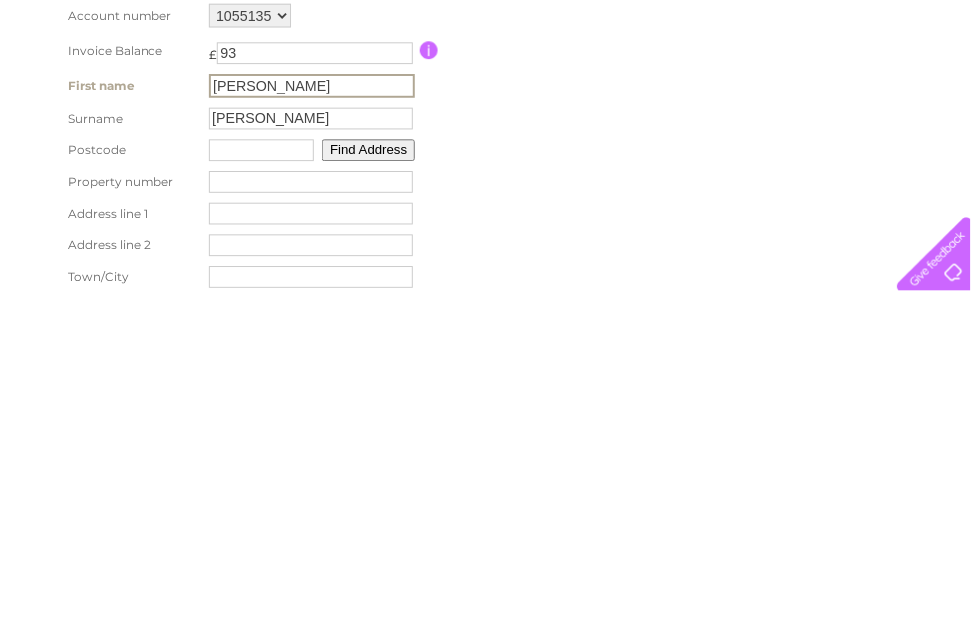 scroll, scrollTop: 421, scrollLeft: 0, axis: vertical 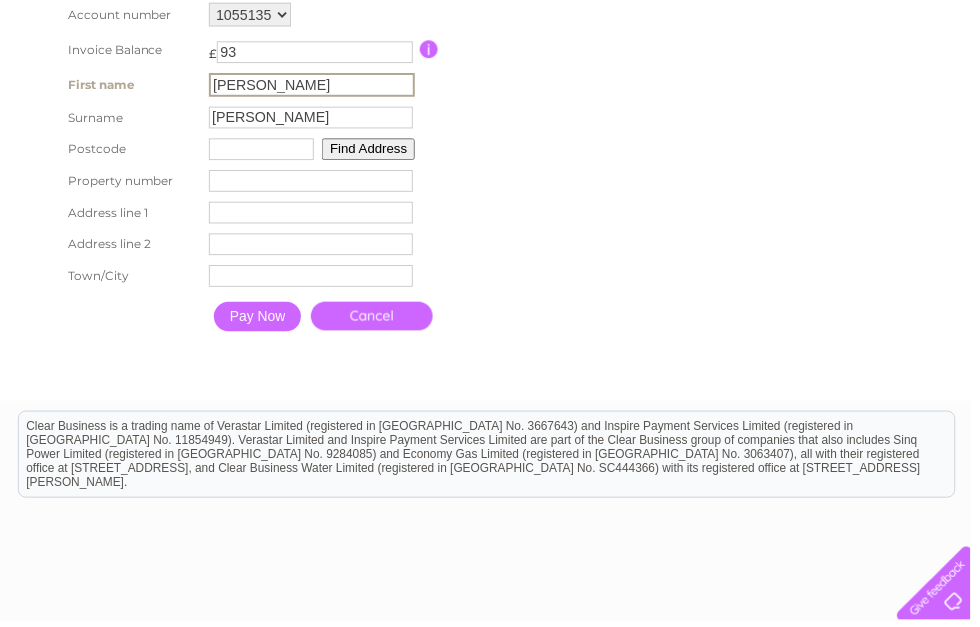 type on "SP4 6JF" 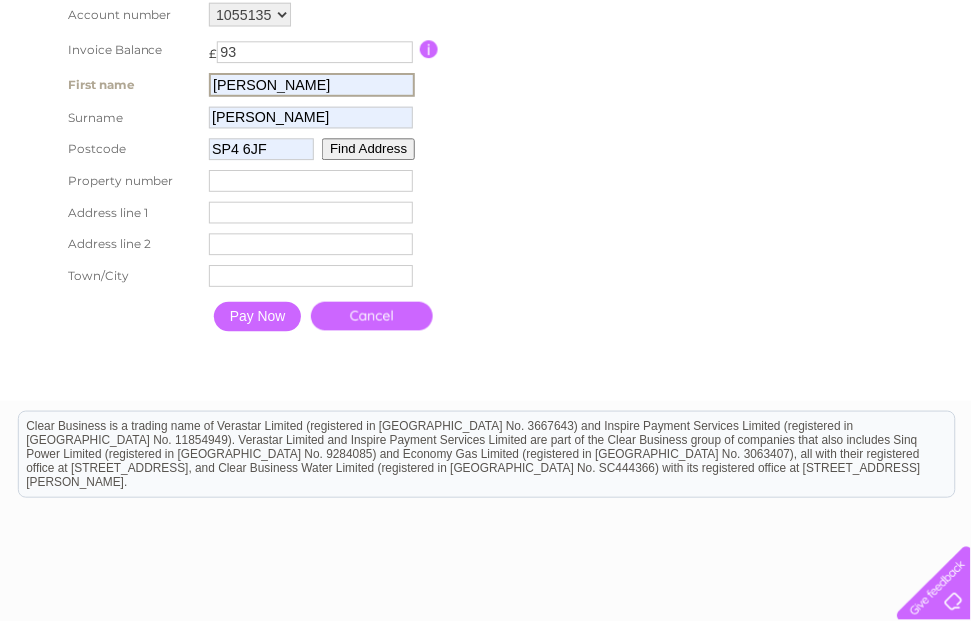 type on "Sp46jf" 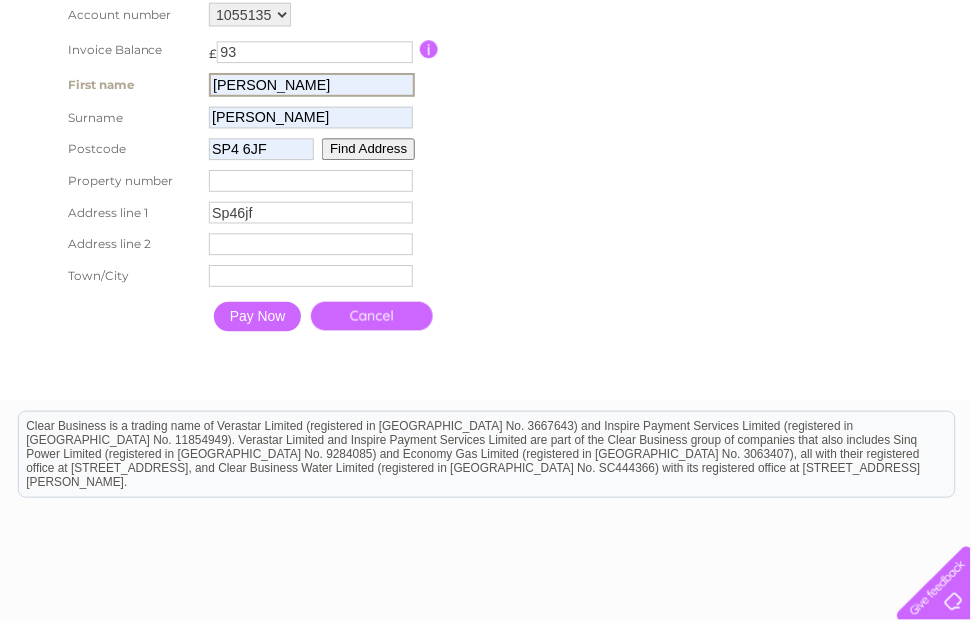 type on "Salisbury" 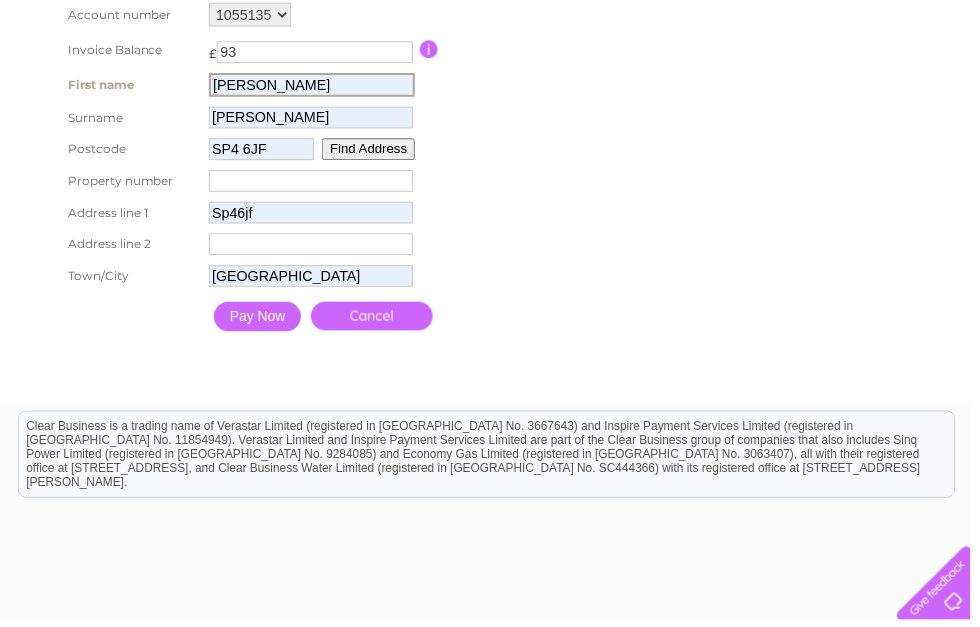 click on "SP4 6JF" at bounding box center [264, 151] 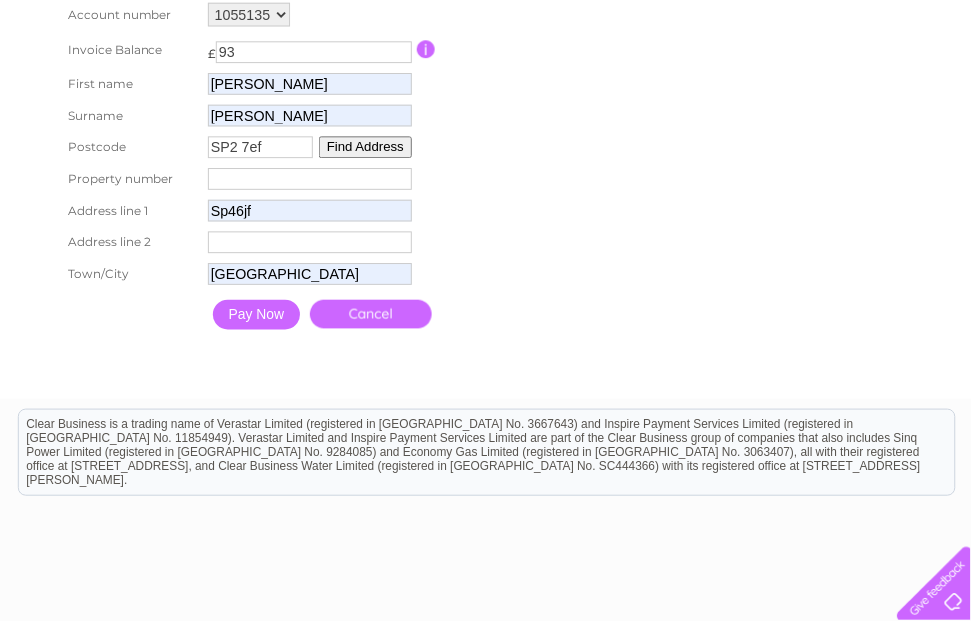 type on "SP2 7ef" 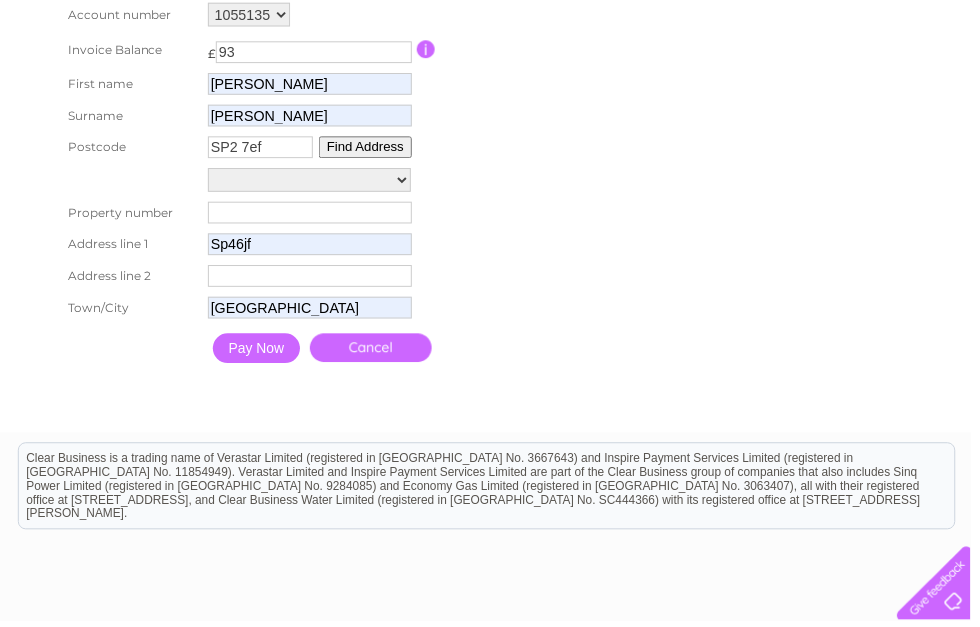 click on "Street Record, Hawthorn Close Electricity Sub Station 11M Fr, Wilton Road 37, Wilton Road Advertising Right, 37, Wilton Road 39, Wilton Road 41, Wilton Road 43, Wilton Road 45, Wilton Road 47, Wilton Road 51, Wilton Road Liftline, The Quakers, 51, Wilton Road Office, The Quakers, 51, Wilton Road The Meeting Room, The Quakers, 51, Wilton Road 33-35, Wilton Road 37a, Wilton Road 51a, Wilton Road" at bounding box center [312, 182] 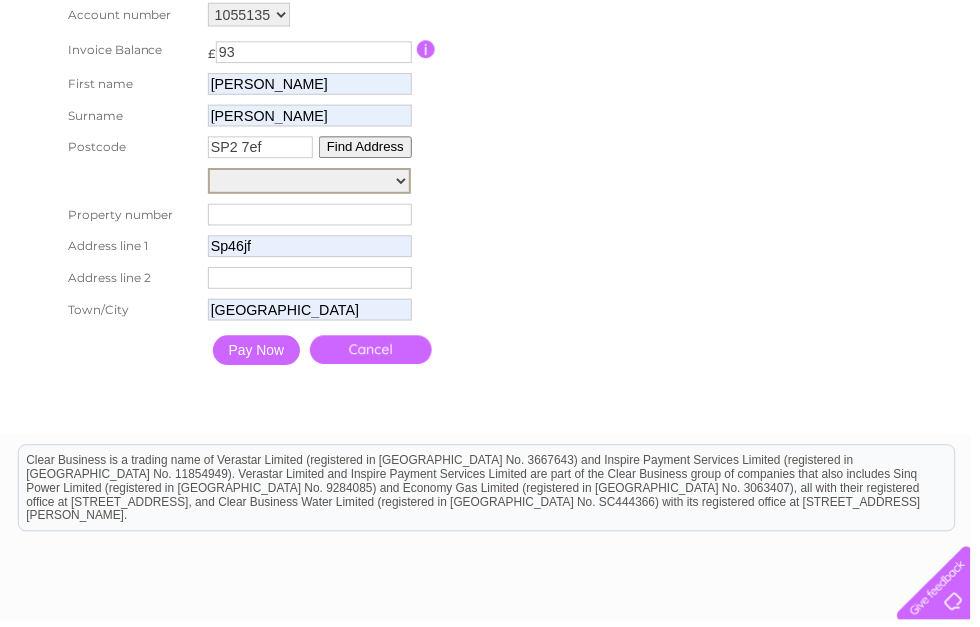 select on "33-35,Wilton Road,,Salisbury" 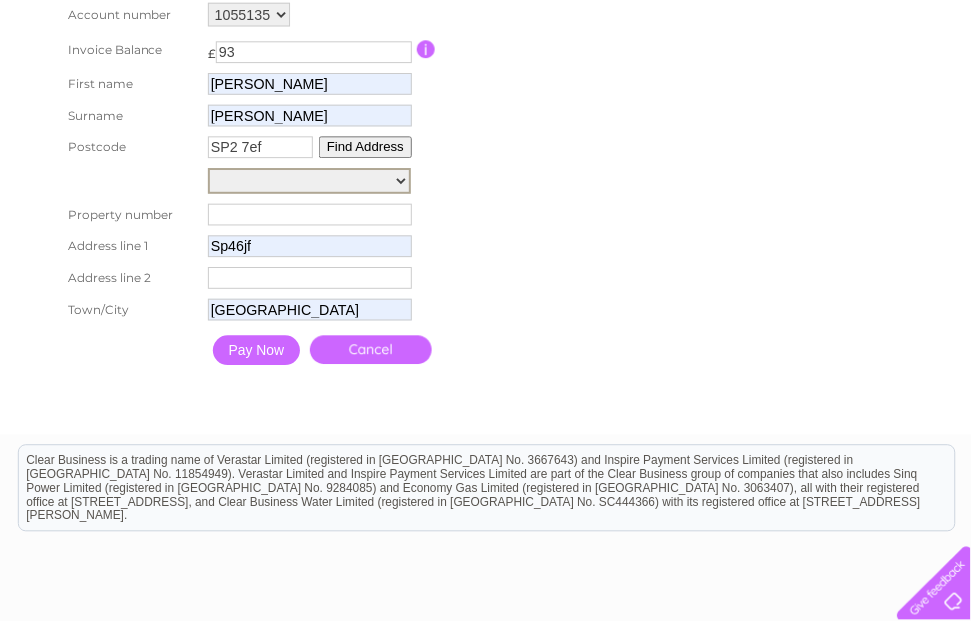 type 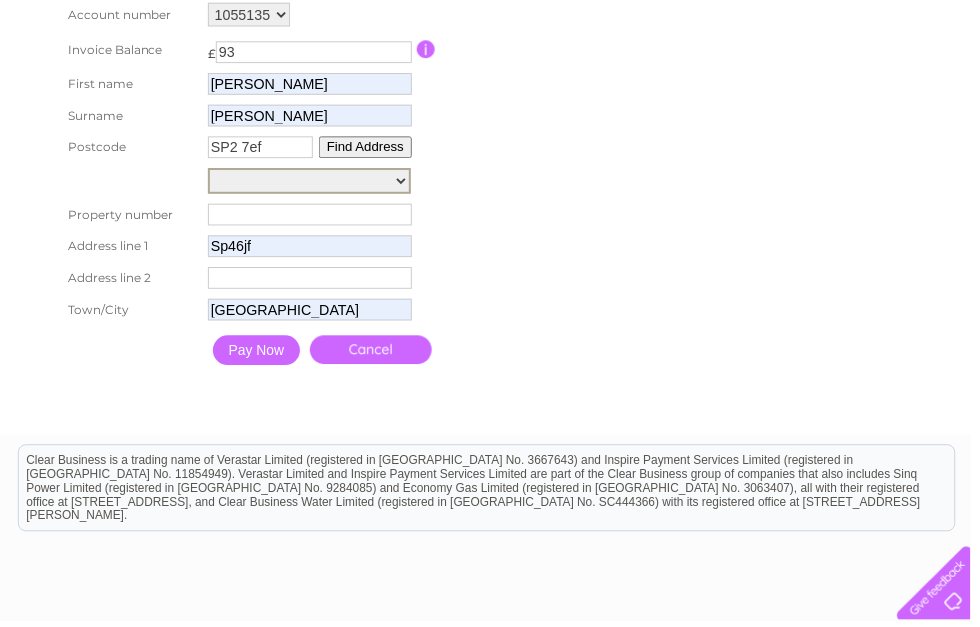 type on "Wilton Road" 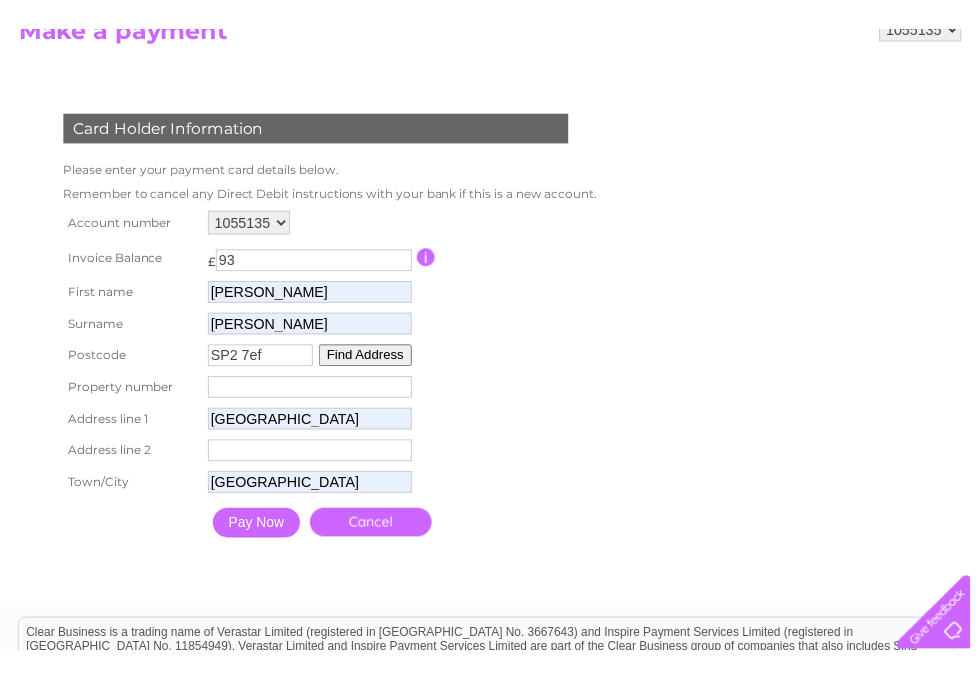 scroll, scrollTop: 241, scrollLeft: 0, axis: vertical 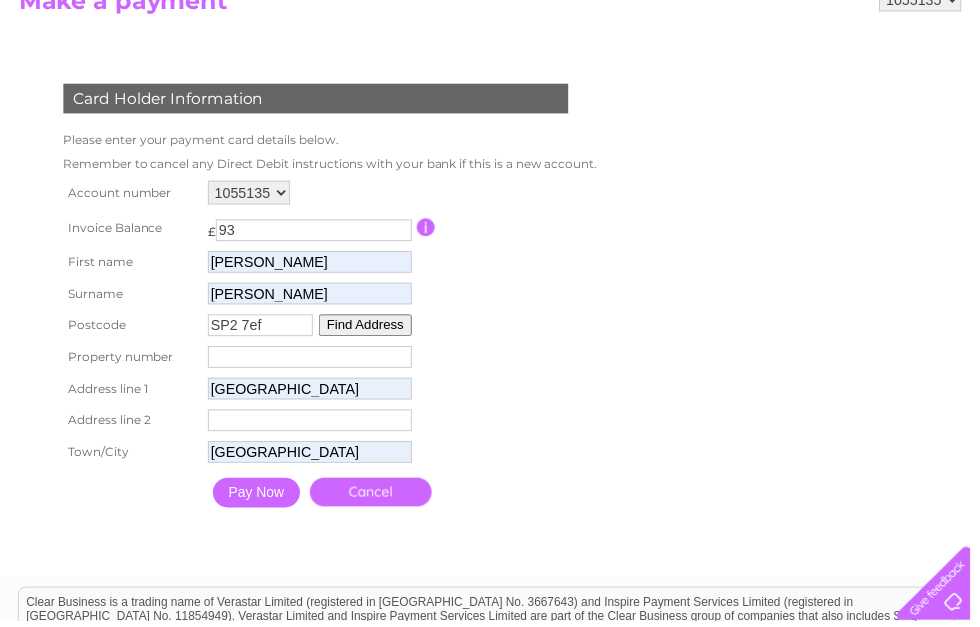 click on "Pay Now" at bounding box center (259, 498) 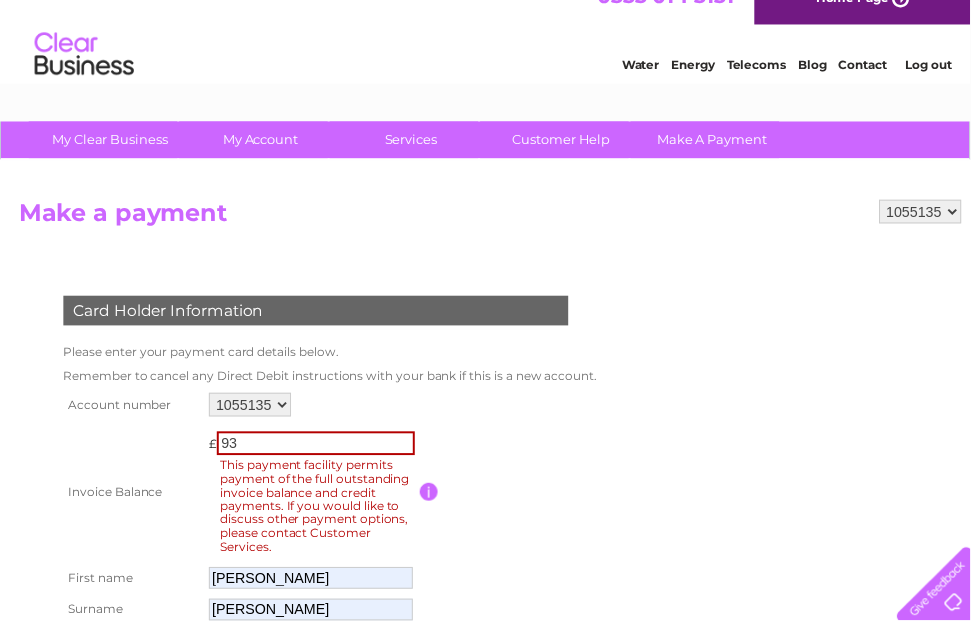 scroll, scrollTop: 0, scrollLeft: 0, axis: both 